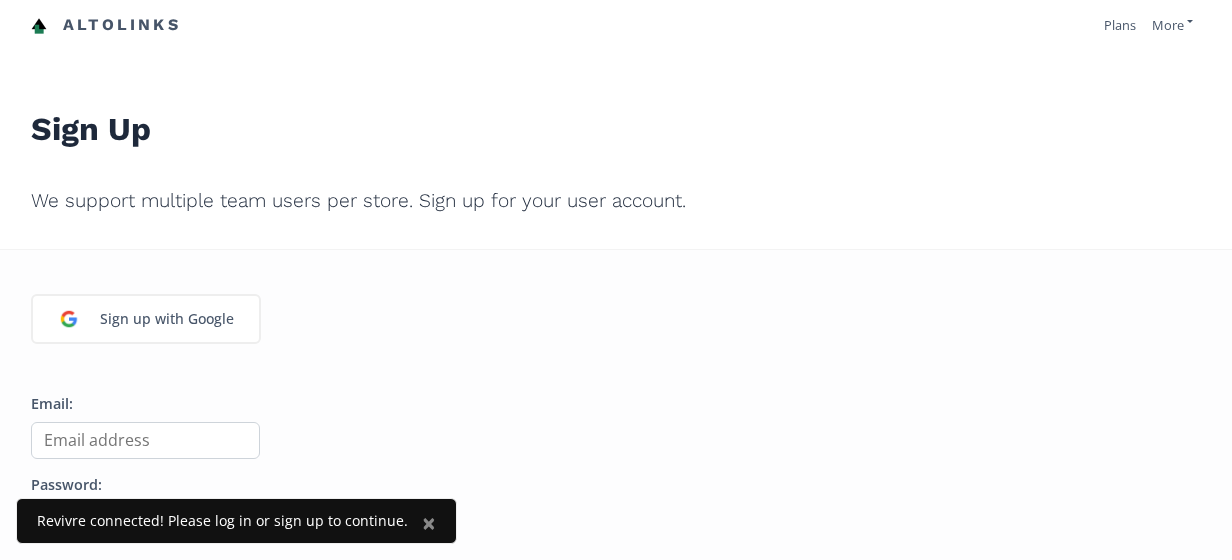scroll, scrollTop: 0, scrollLeft: 0, axis: both 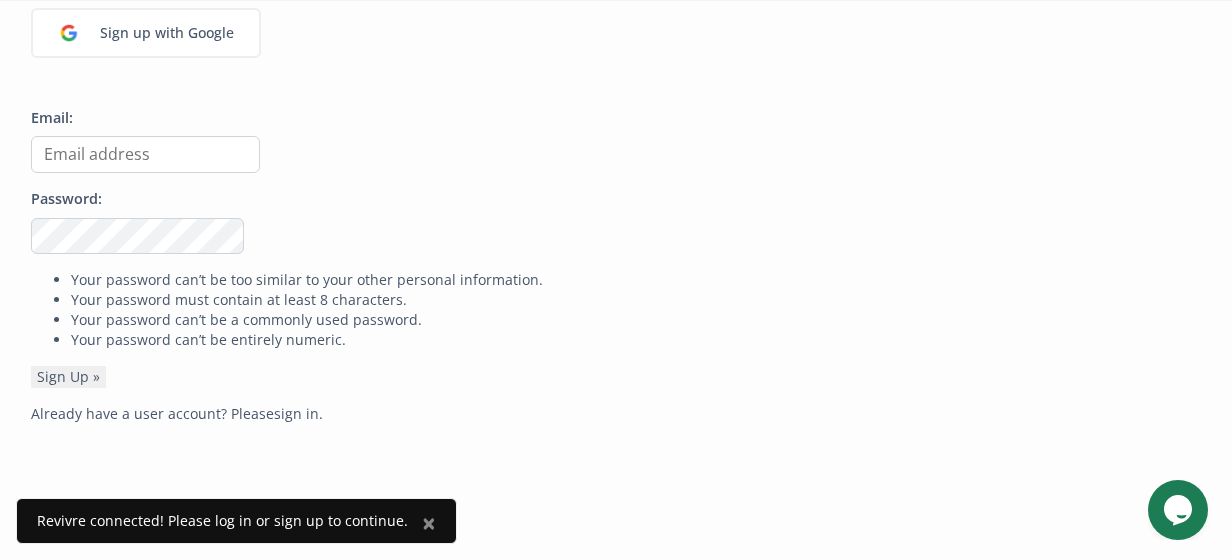 click on "Email:" at bounding box center [145, 154] 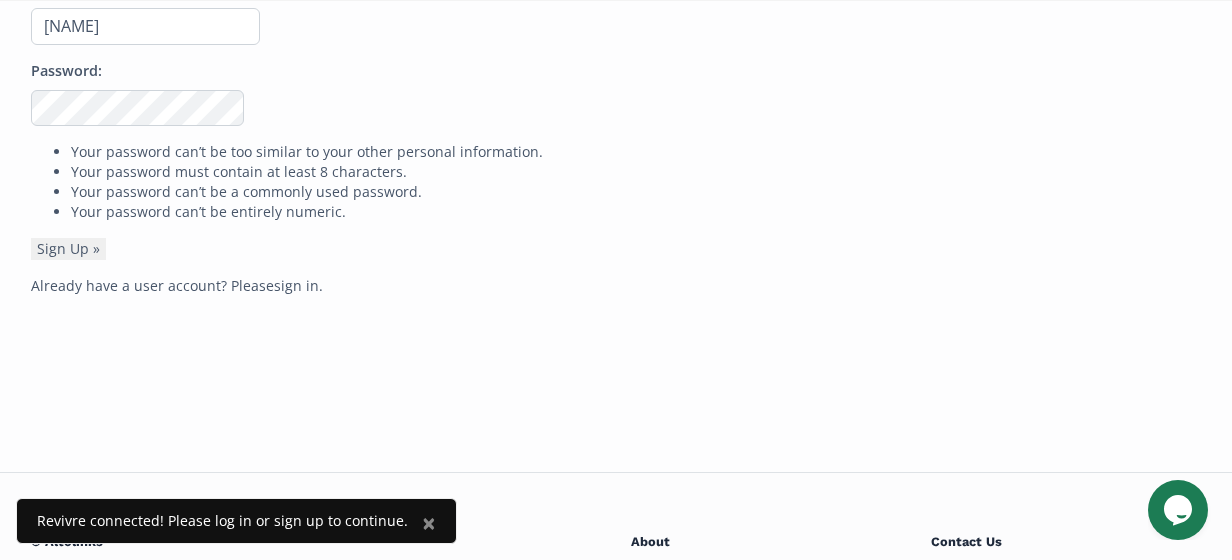scroll, scrollTop: 599, scrollLeft: 0, axis: vertical 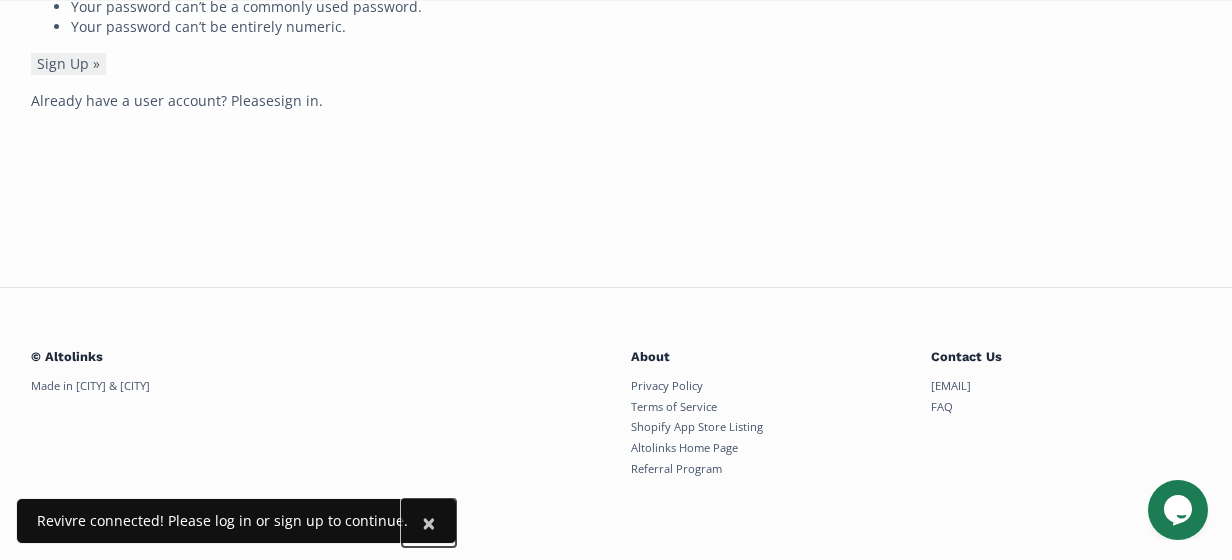 click on "×" at bounding box center [429, 522] 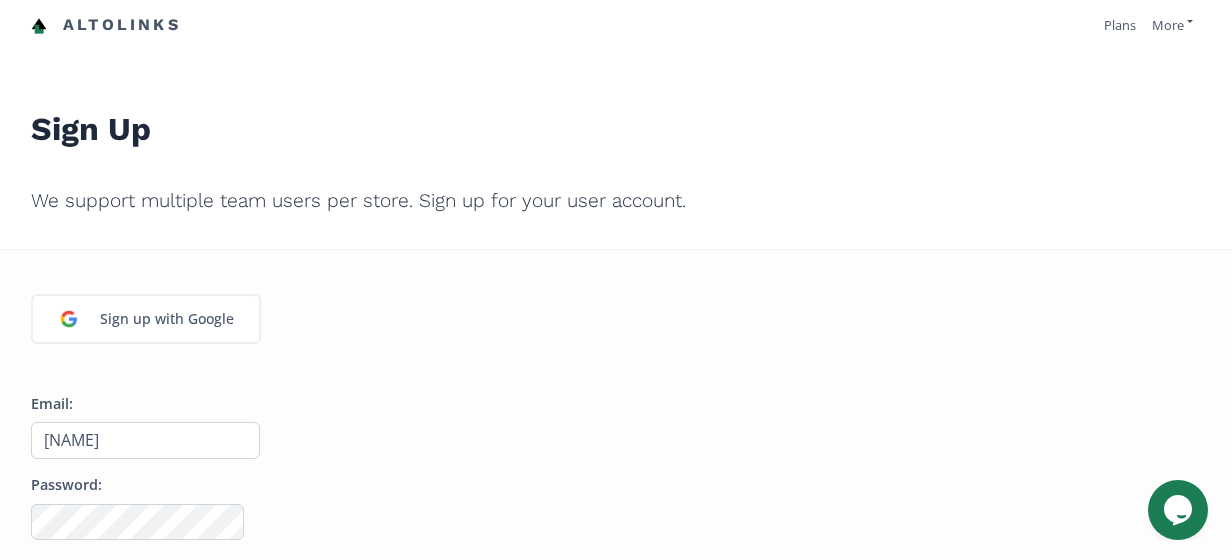 scroll, scrollTop: 53, scrollLeft: 0, axis: vertical 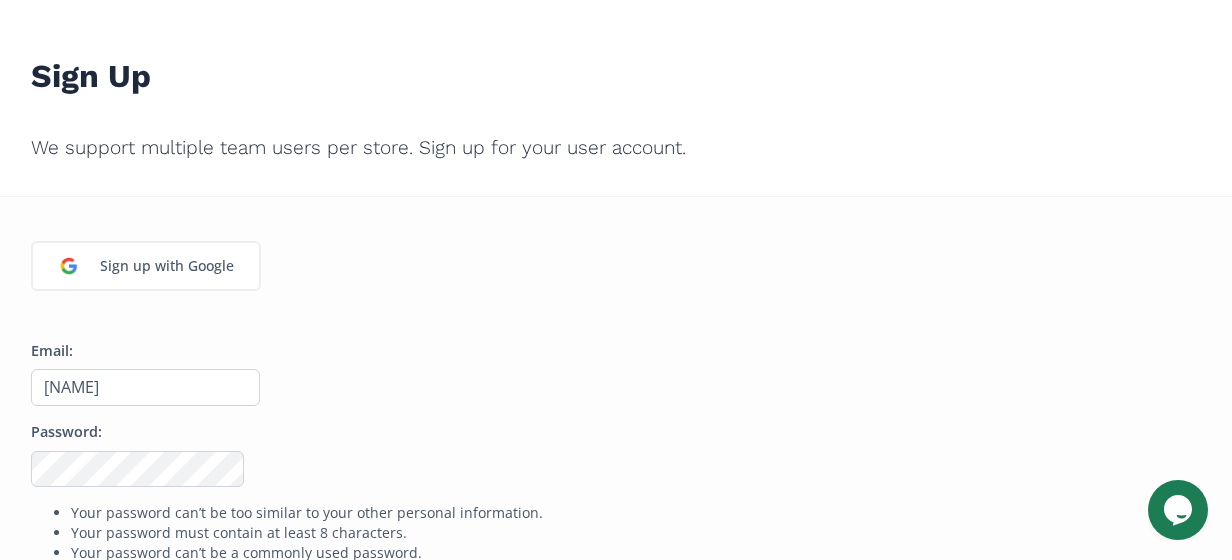 click on "sara" at bounding box center [145, 387] 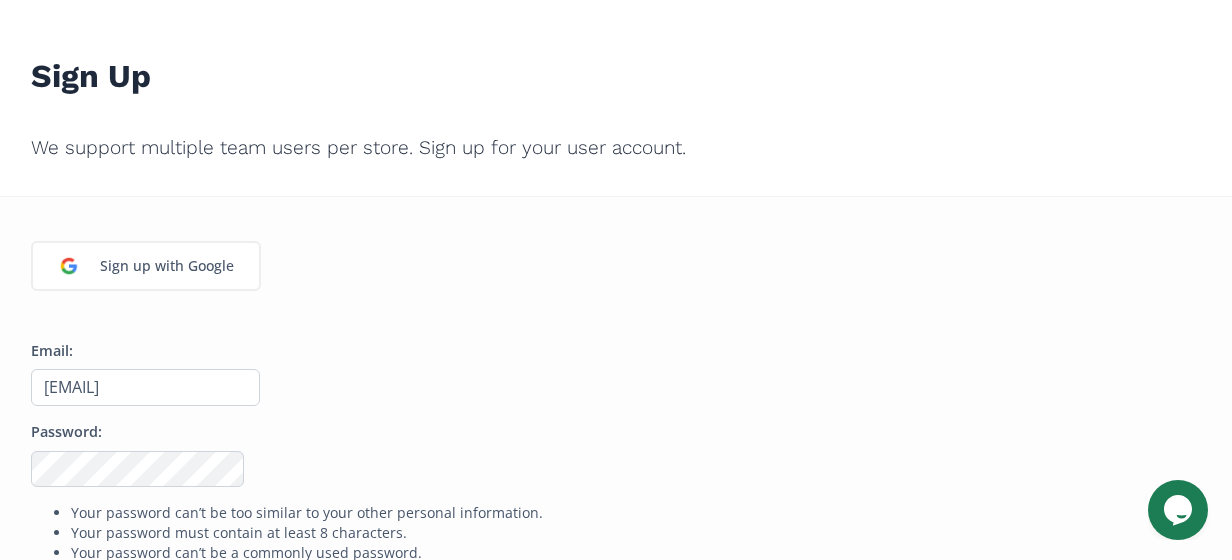type on "[EMAIL]" 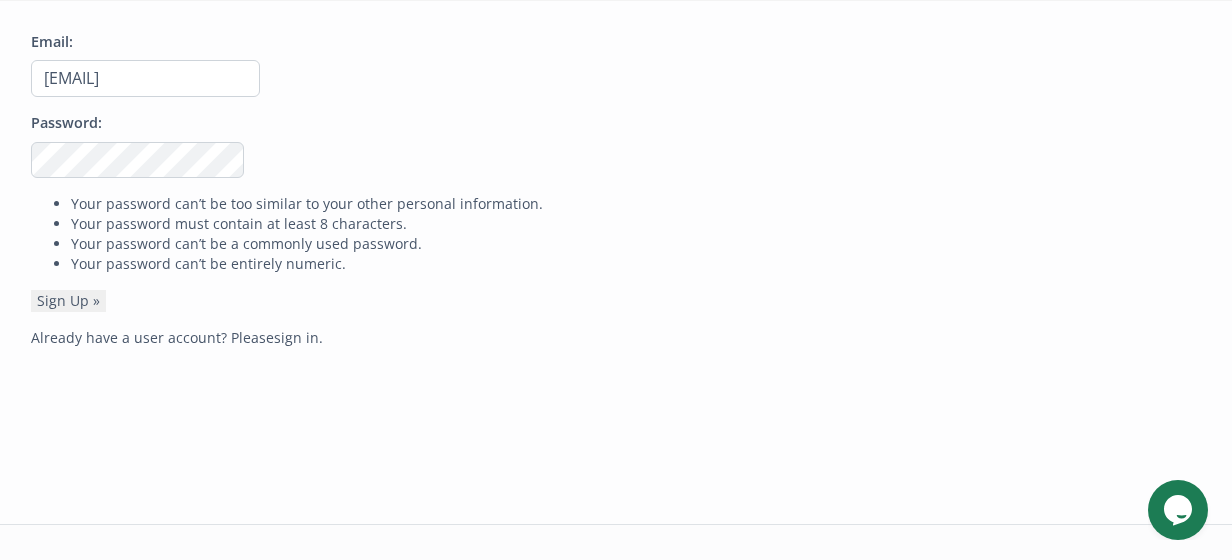 scroll, scrollTop: 363, scrollLeft: 0, axis: vertical 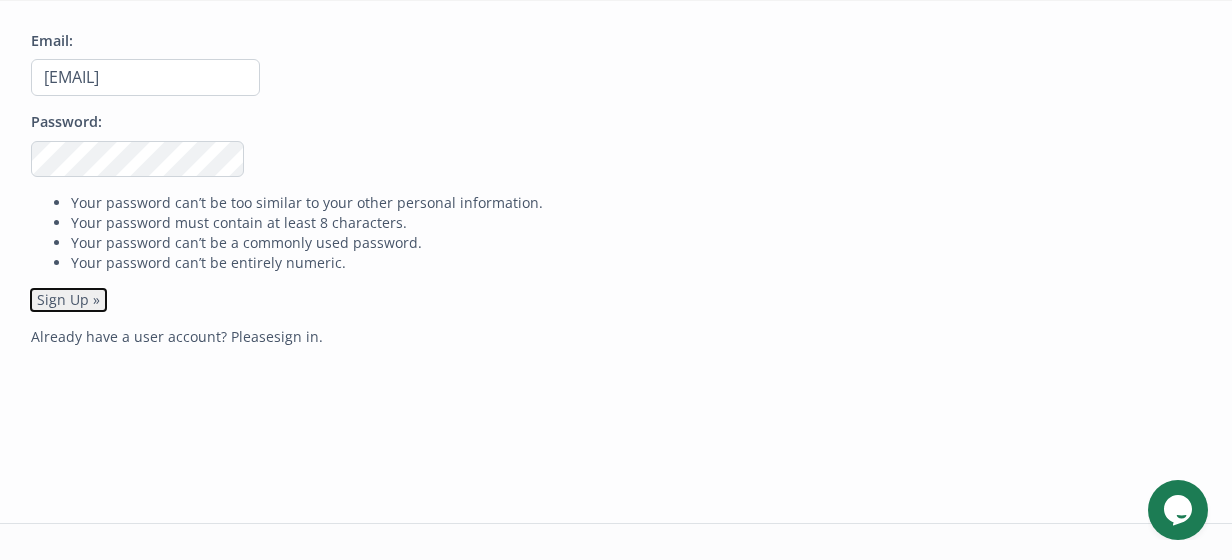 click on "Sign Up »" at bounding box center [68, 300] 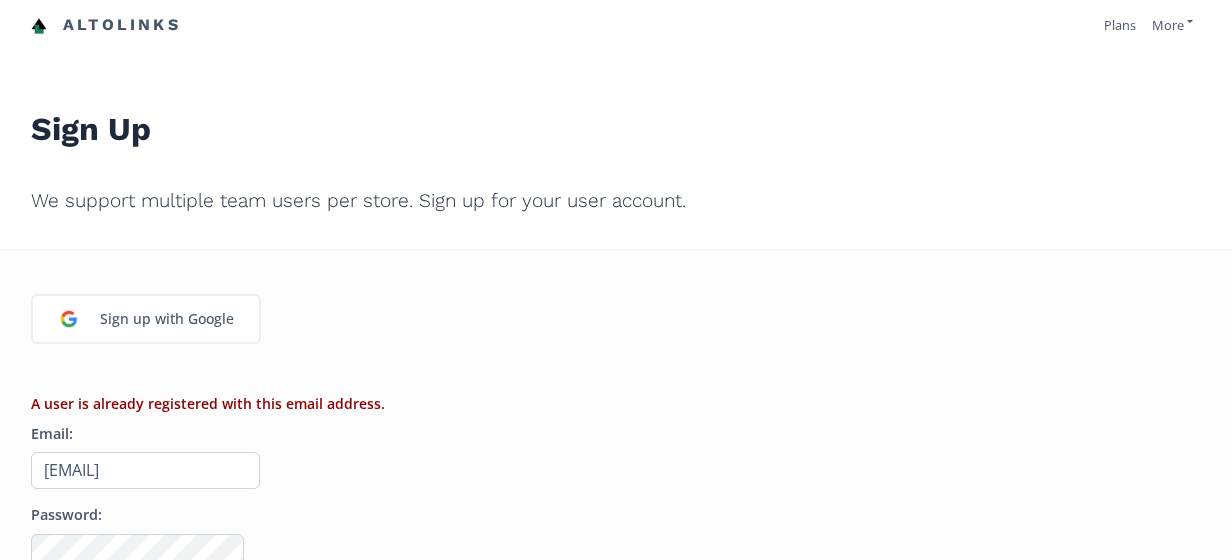 scroll, scrollTop: 0, scrollLeft: 0, axis: both 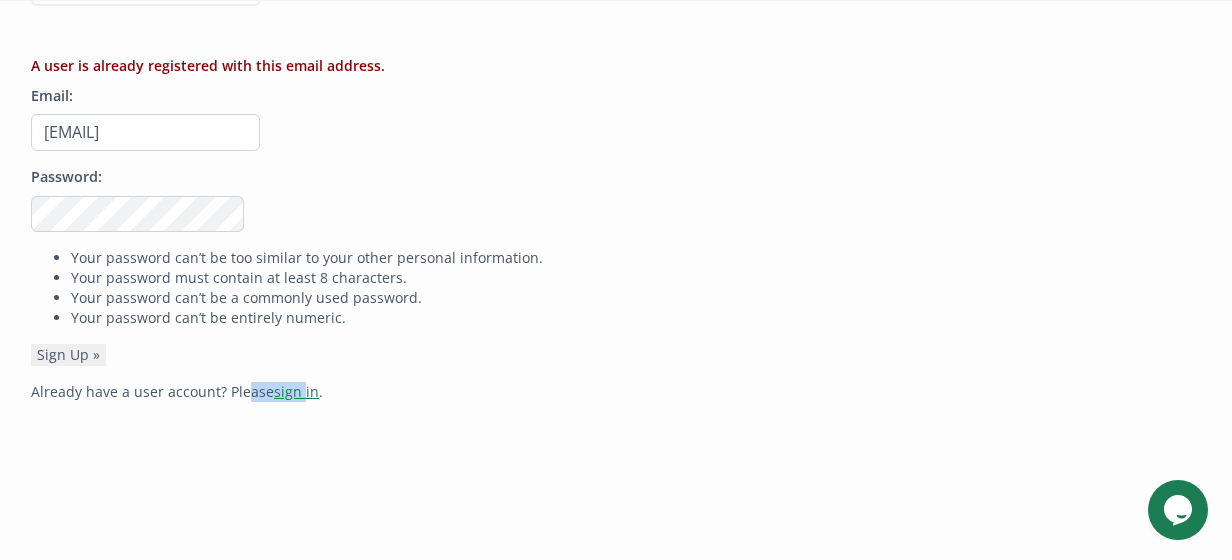 drag, startPoint x: 239, startPoint y: 401, endPoint x: 297, endPoint y: 394, distance: 58.420887 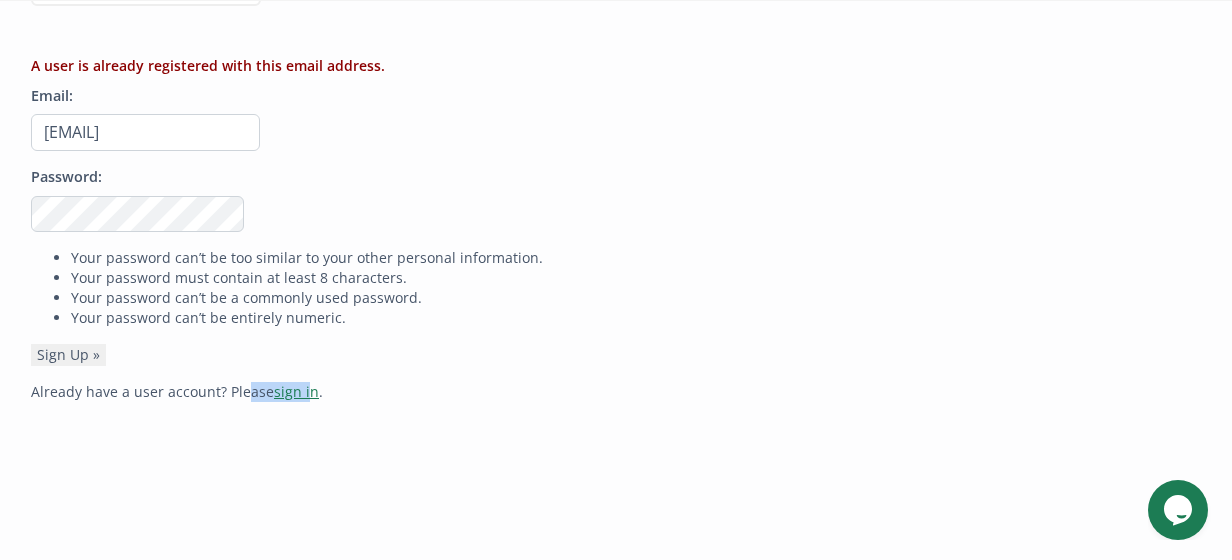 click on "sign in" at bounding box center [296, 391] 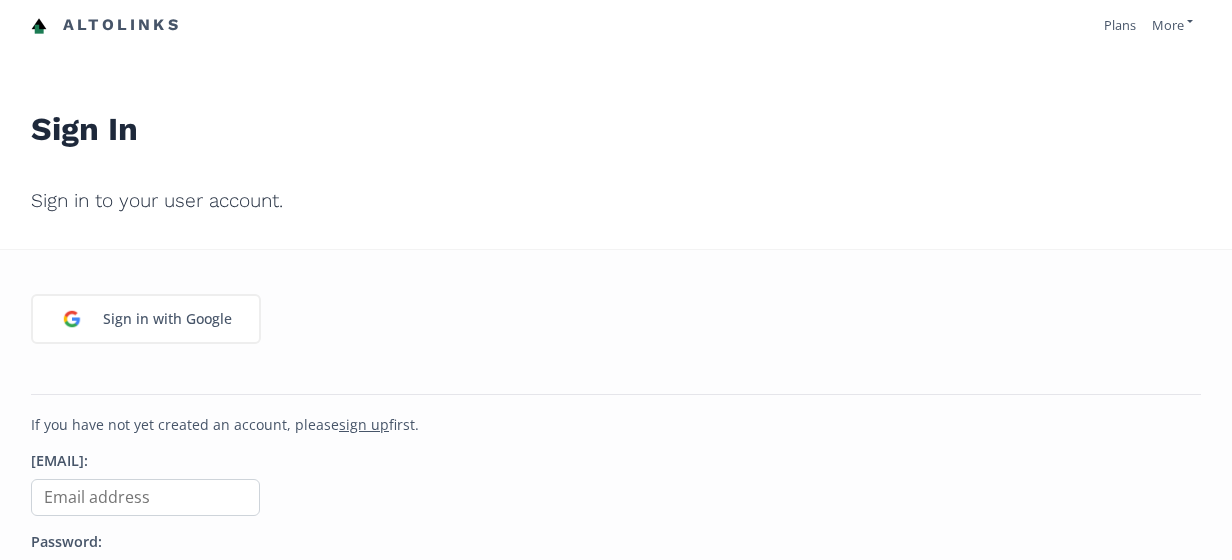 scroll, scrollTop: 0, scrollLeft: 0, axis: both 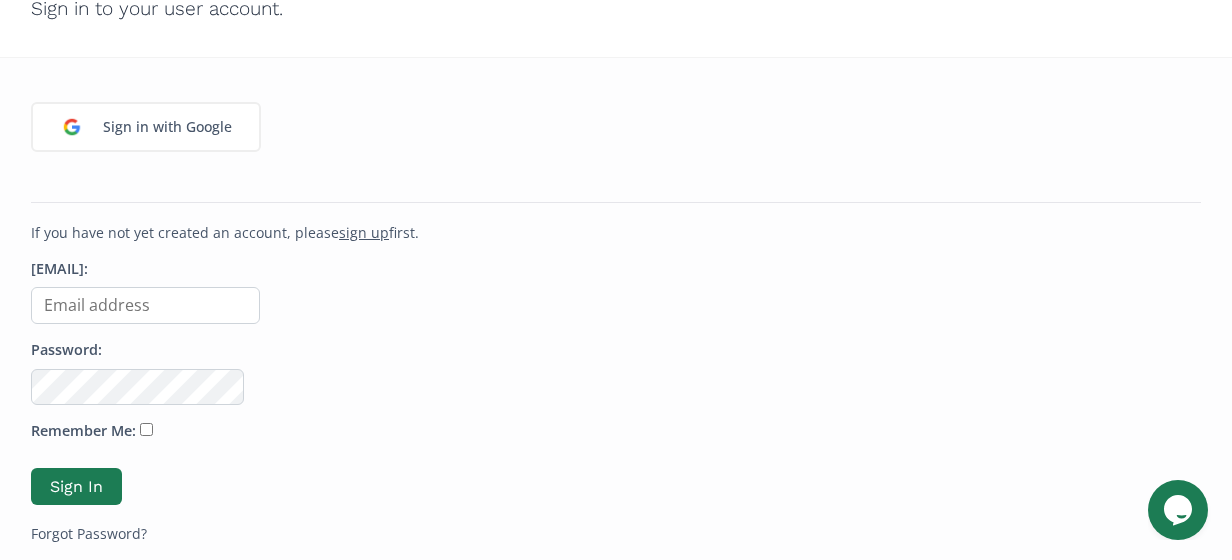 click on "Email:" at bounding box center (145, 305) 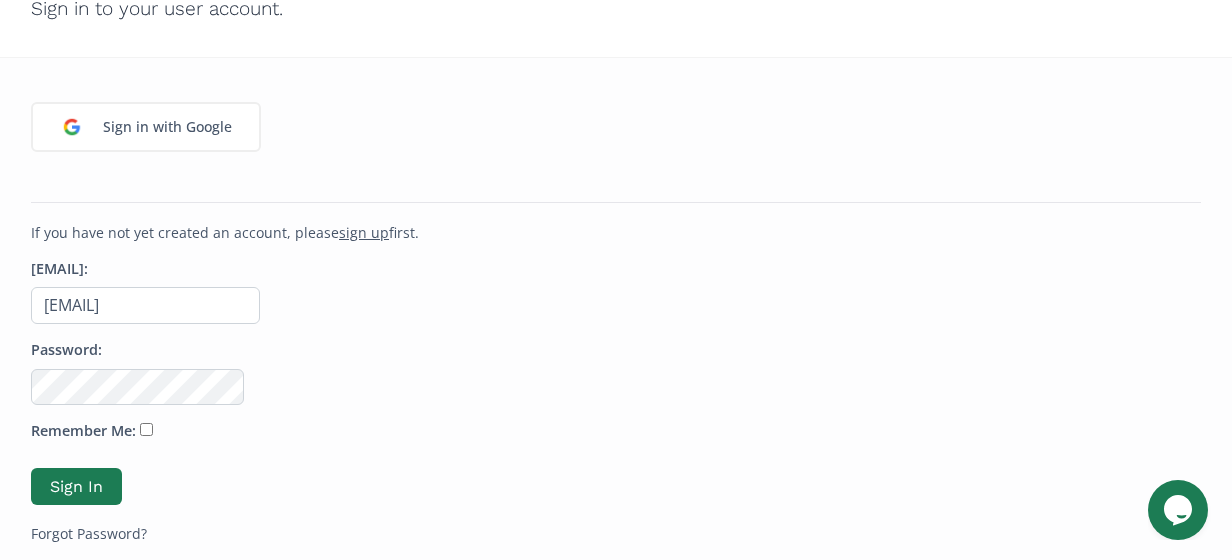 type on "[EMAIL]" 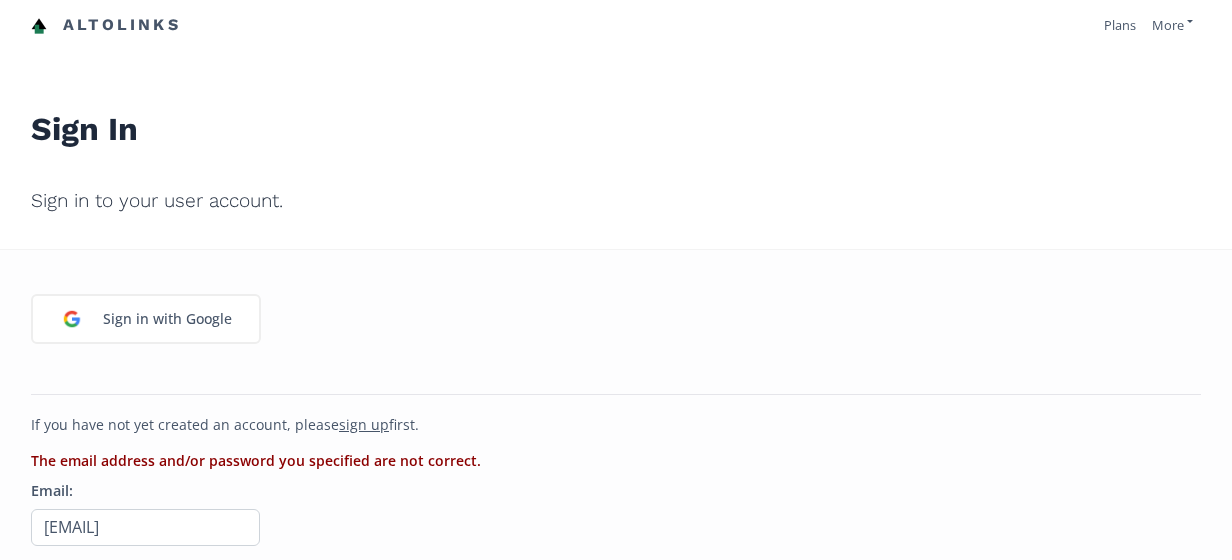 scroll, scrollTop: 0, scrollLeft: 0, axis: both 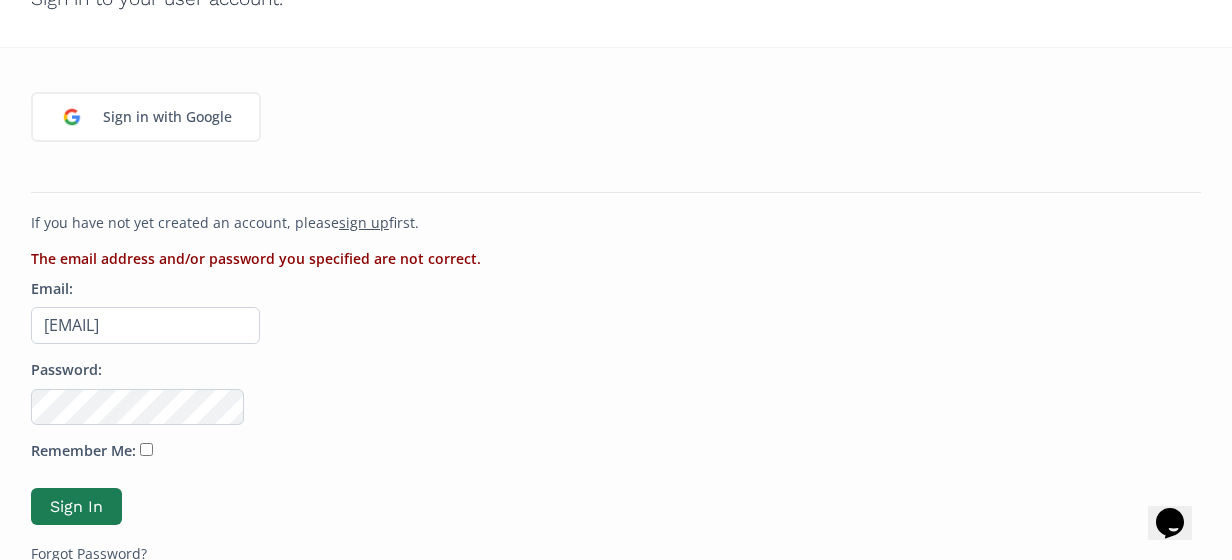 click on "Password:" at bounding box center (616, 392) 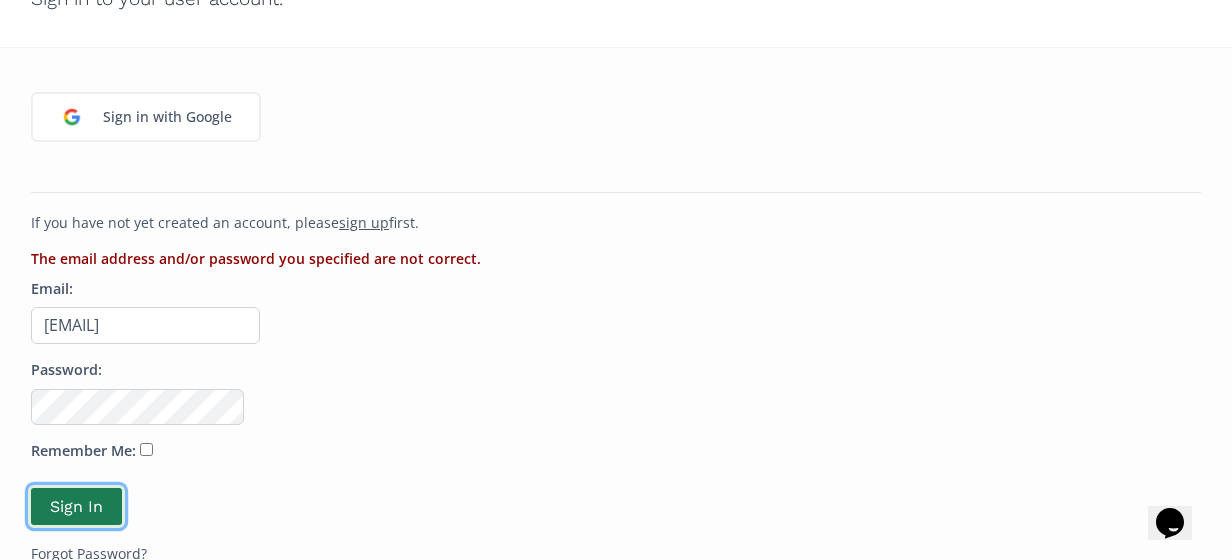 click on "Sign In" at bounding box center (76, 506) 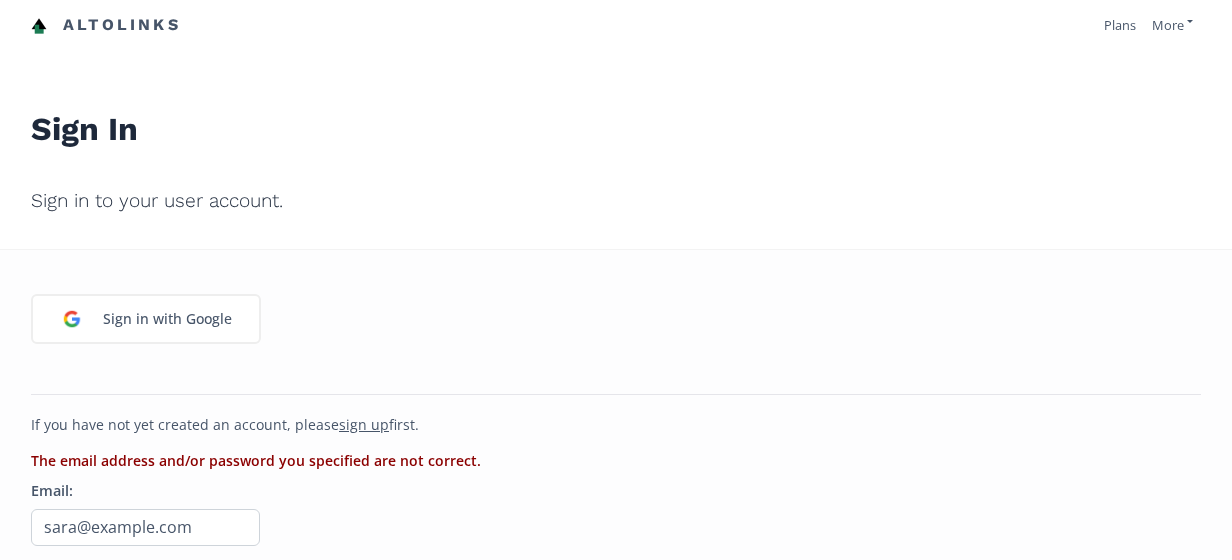 scroll, scrollTop: 0, scrollLeft: 0, axis: both 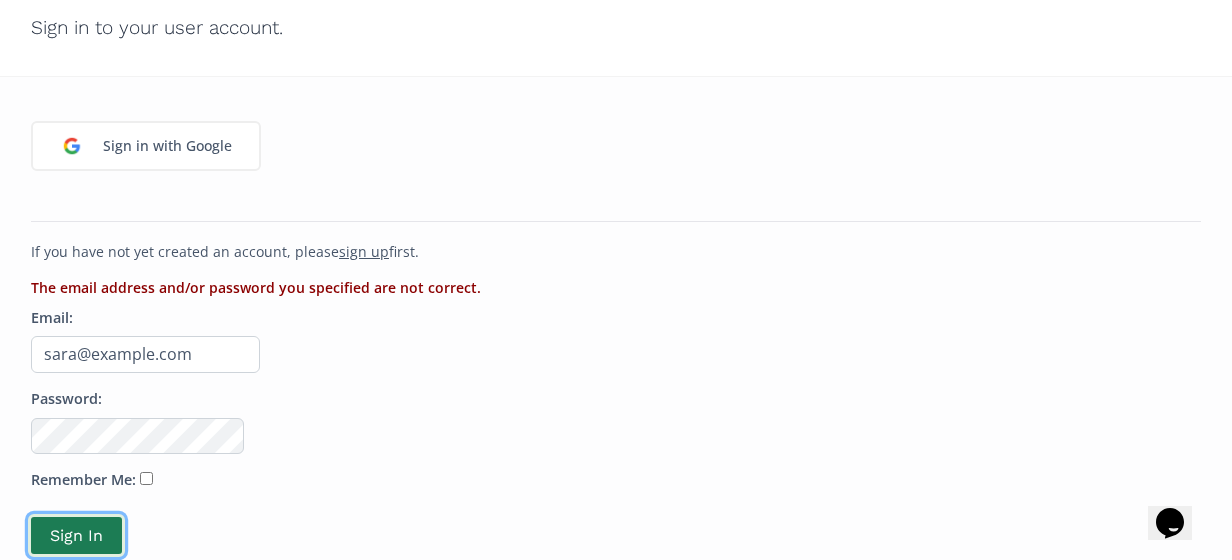 click on "Sign In" at bounding box center [76, 535] 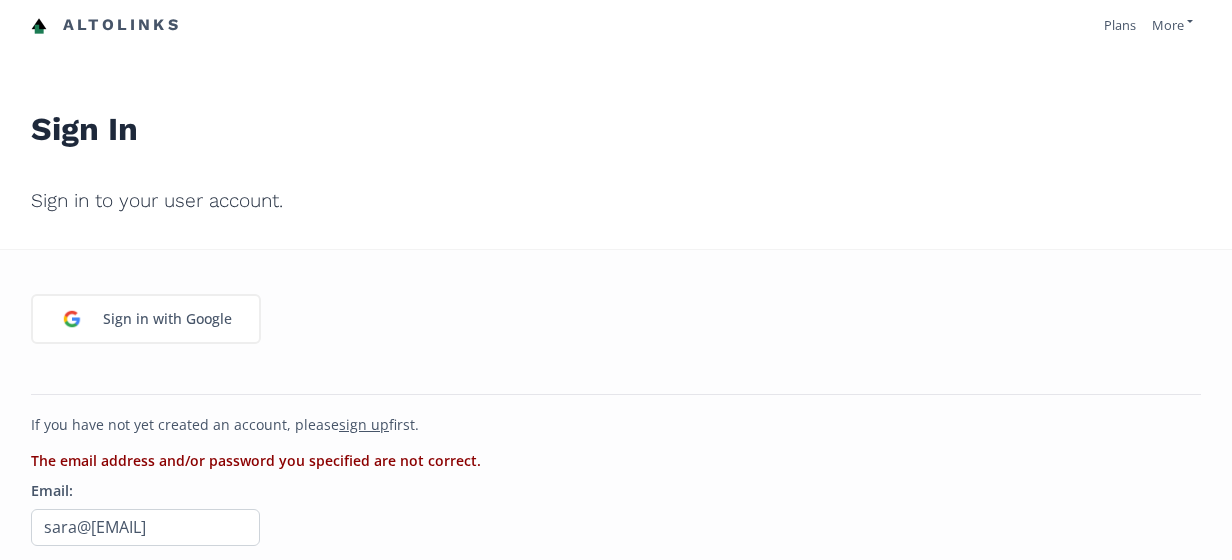 scroll, scrollTop: 0, scrollLeft: 0, axis: both 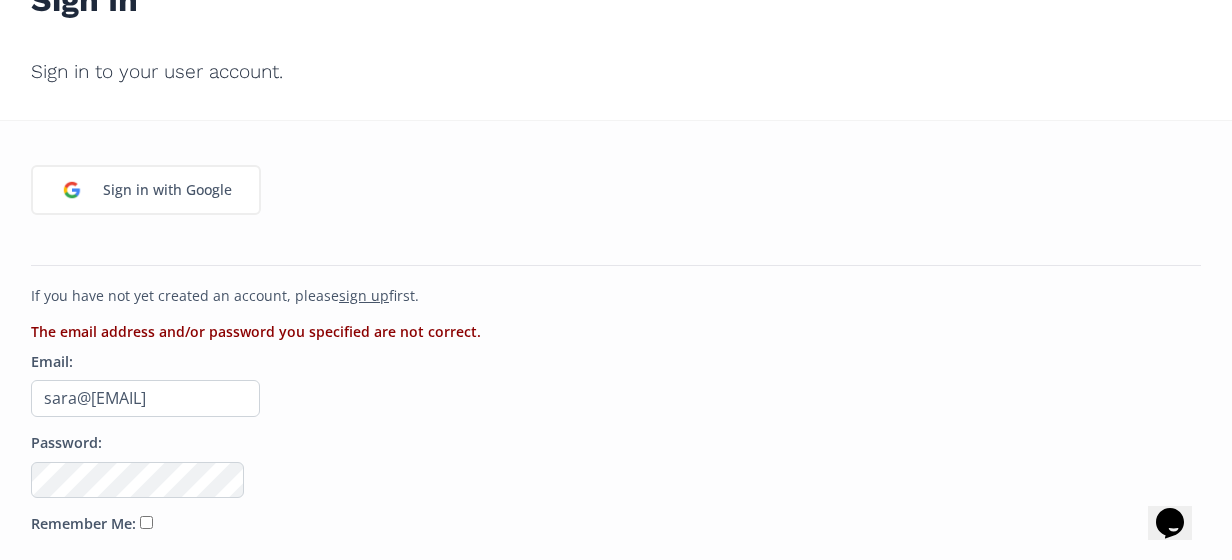 click on "Sign In" at bounding box center [76, 579] 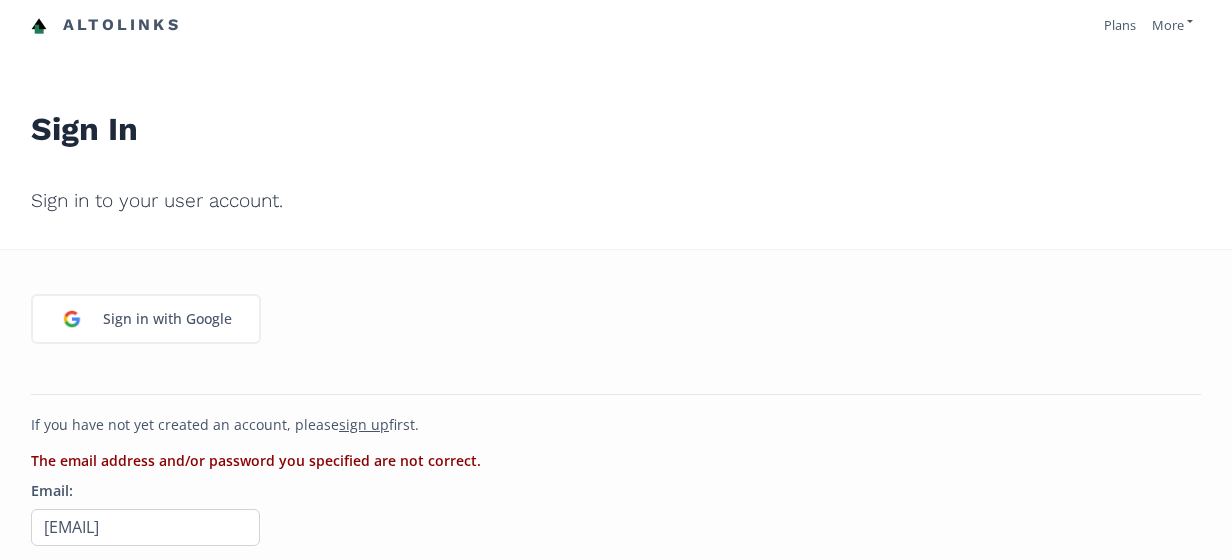 scroll, scrollTop: 0, scrollLeft: 0, axis: both 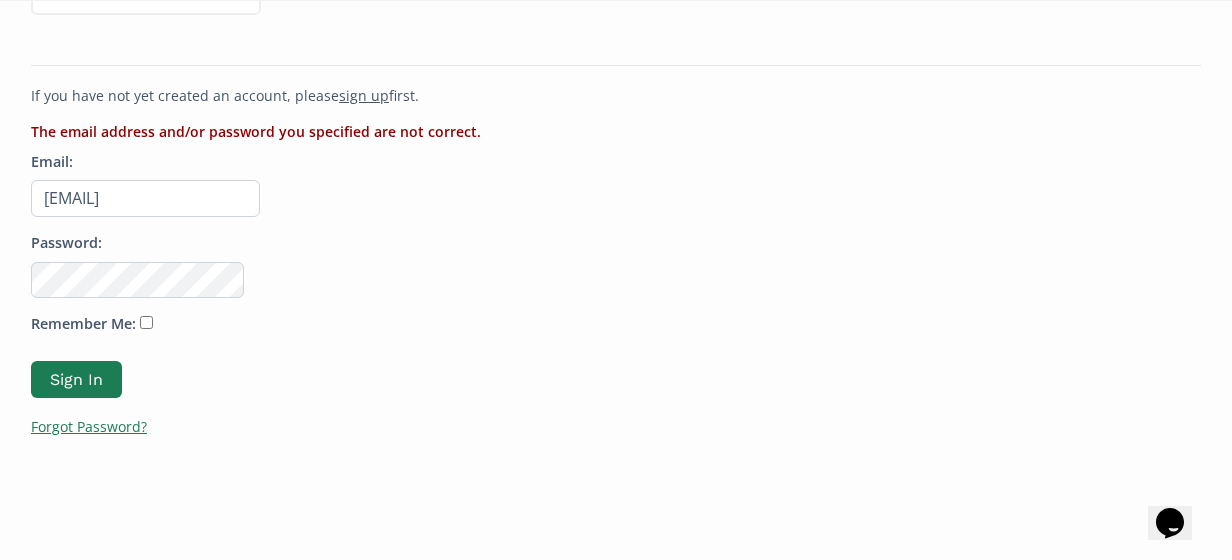 click on "Forgot Password?" at bounding box center (89, 426) 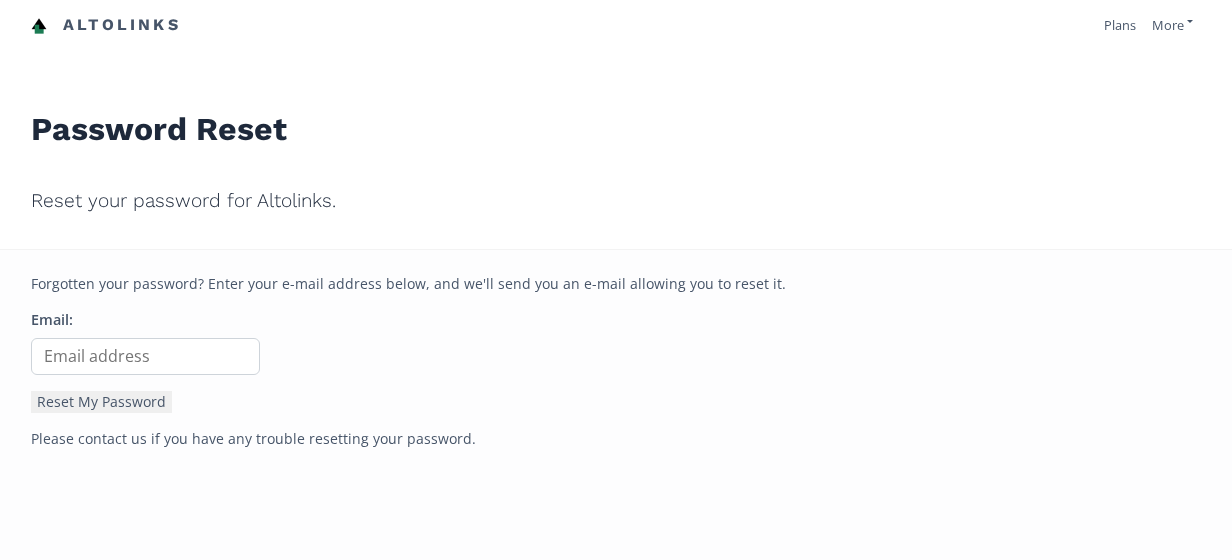 scroll, scrollTop: 0, scrollLeft: 0, axis: both 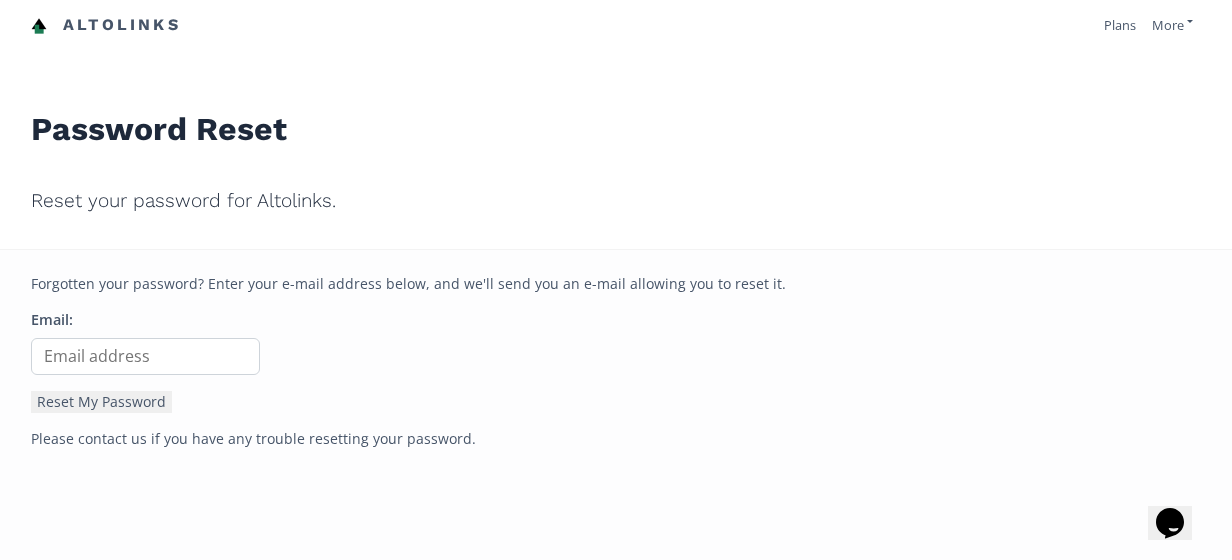 click on "Email:" at bounding box center (145, 356) 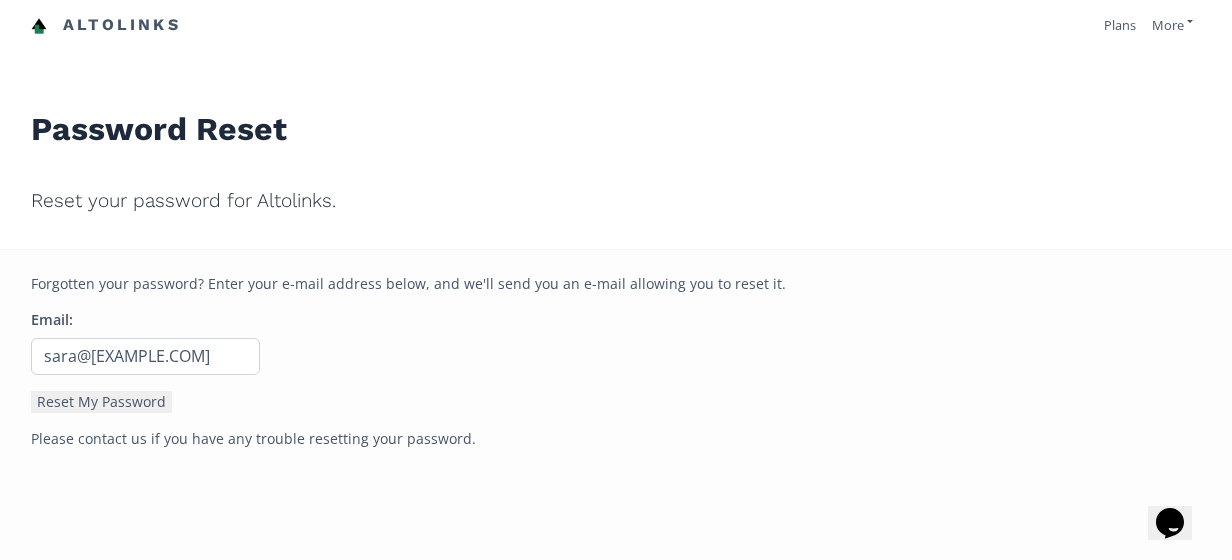 type on "sara@[EXAMPLE.COM]" 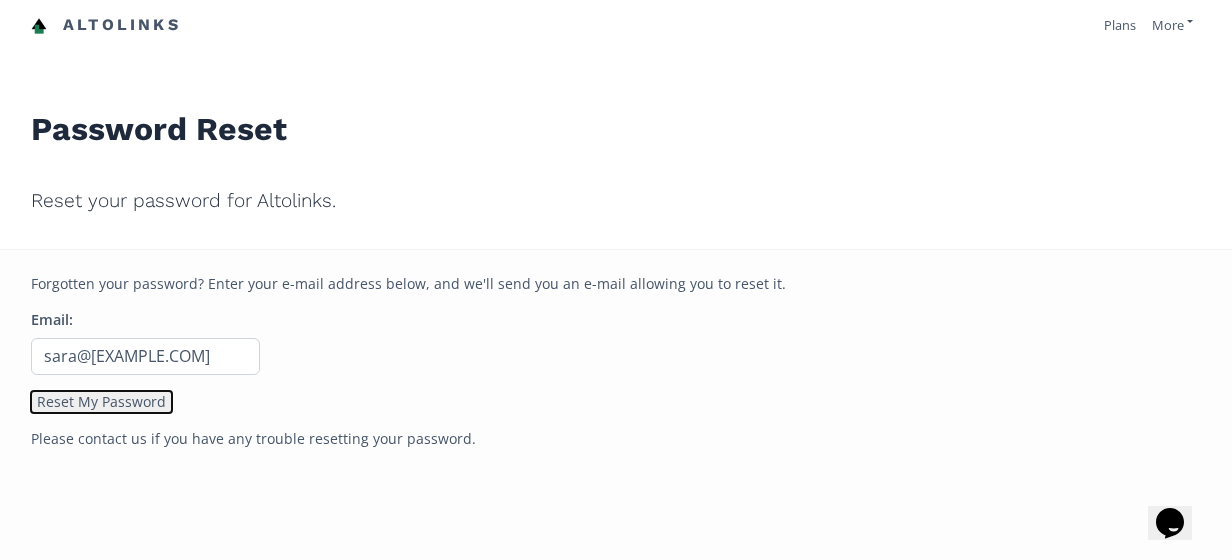 click on "Reset My Password" at bounding box center (101, 402) 